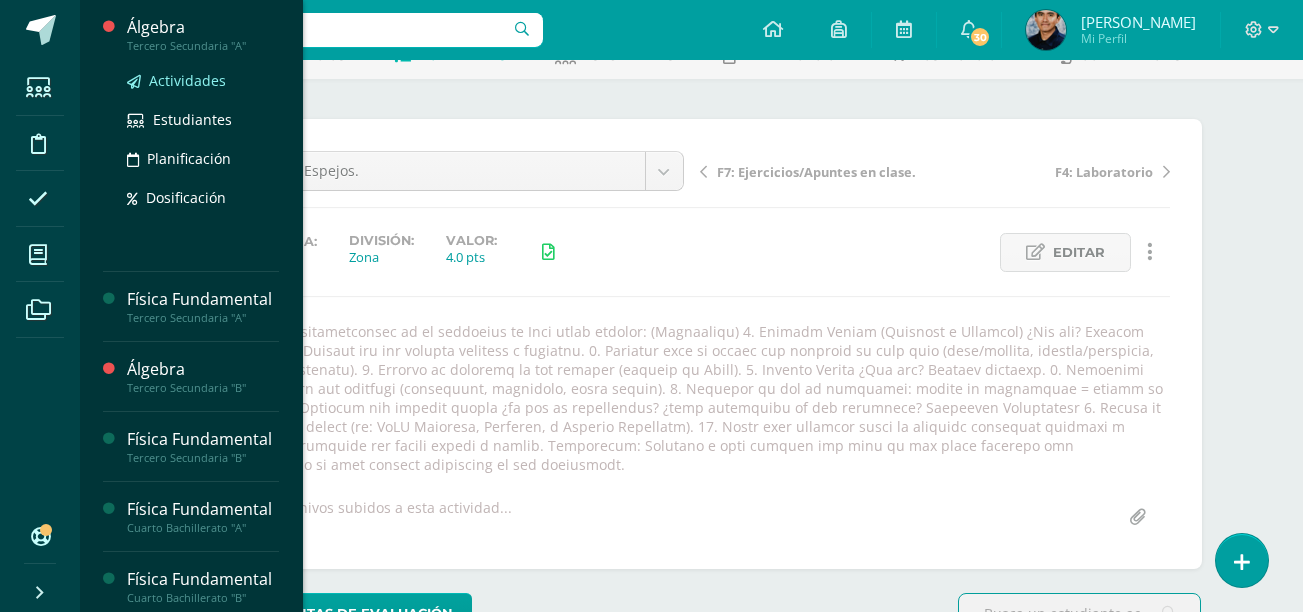 scroll, scrollTop: 120, scrollLeft: 0, axis: vertical 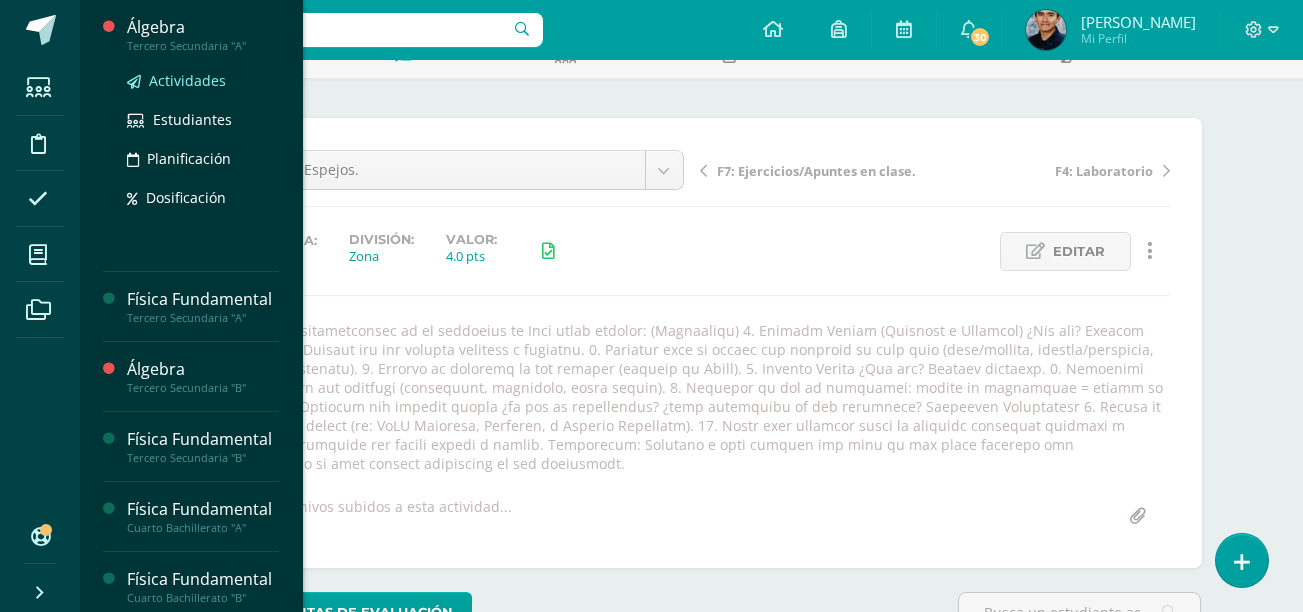 click on "Actividades" at bounding box center (187, 80) 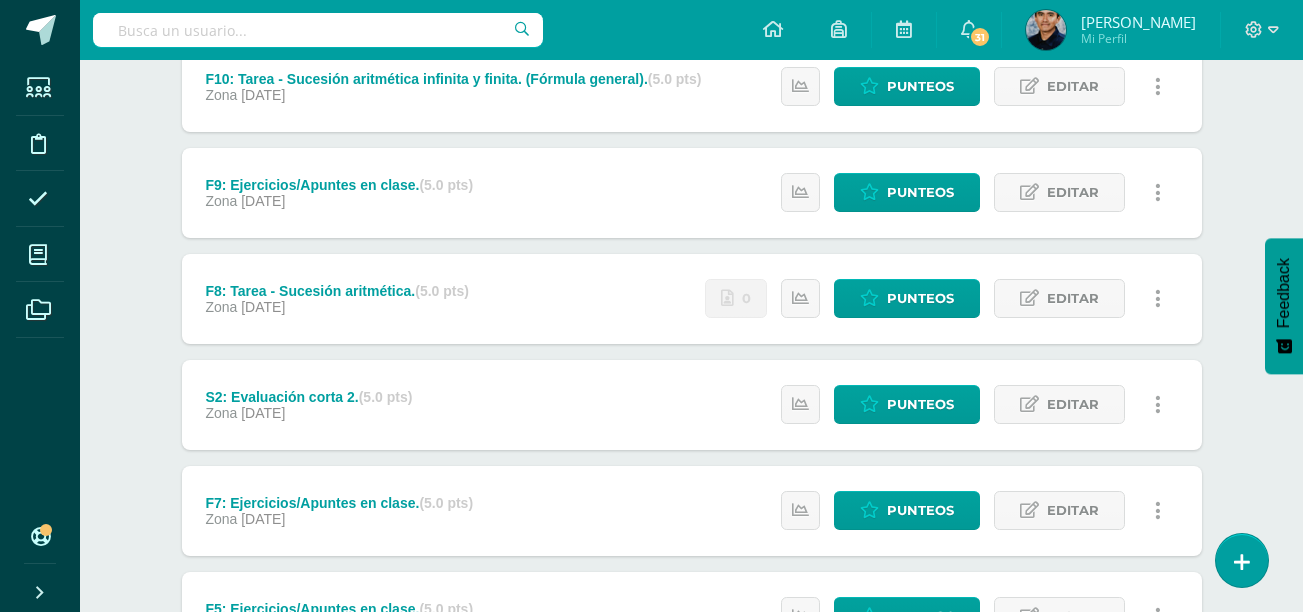 scroll, scrollTop: 611, scrollLeft: 0, axis: vertical 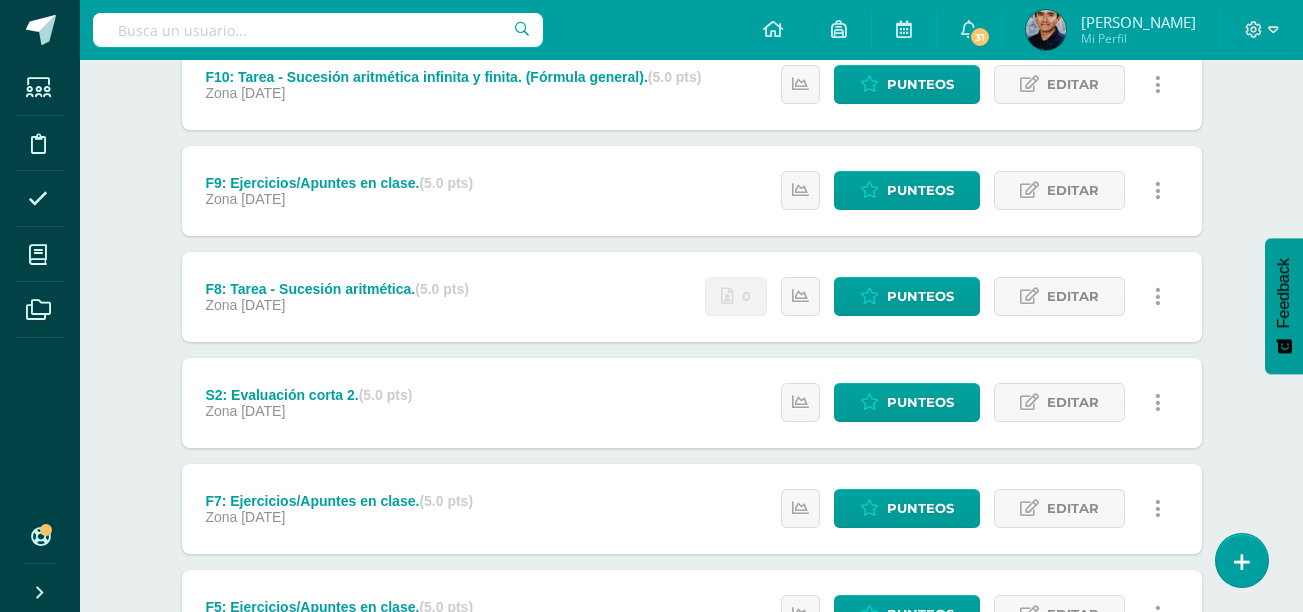 click on "F8: Tarea - Sucesión aritmética.  (5.0 pts)
Zona
13 de Julio" at bounding box center (337, 297) 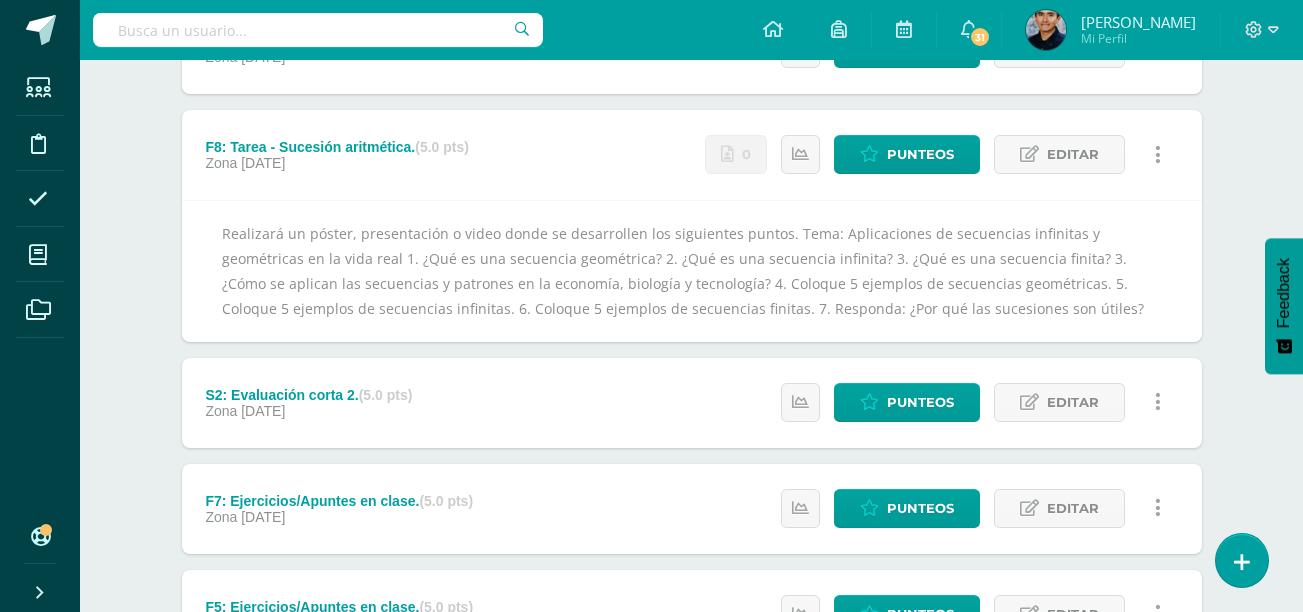 scroll, scrollTop: 758, scrollLeft: 0, axis: vertical 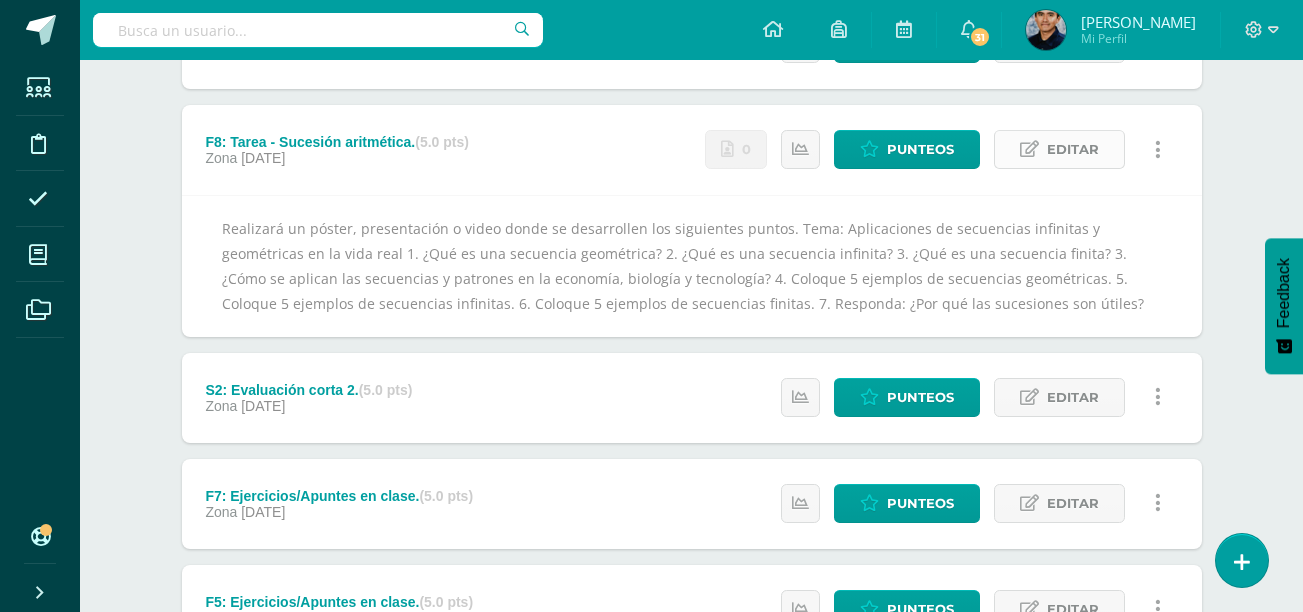 click on "Editar" at bounding box center [1073, 149] 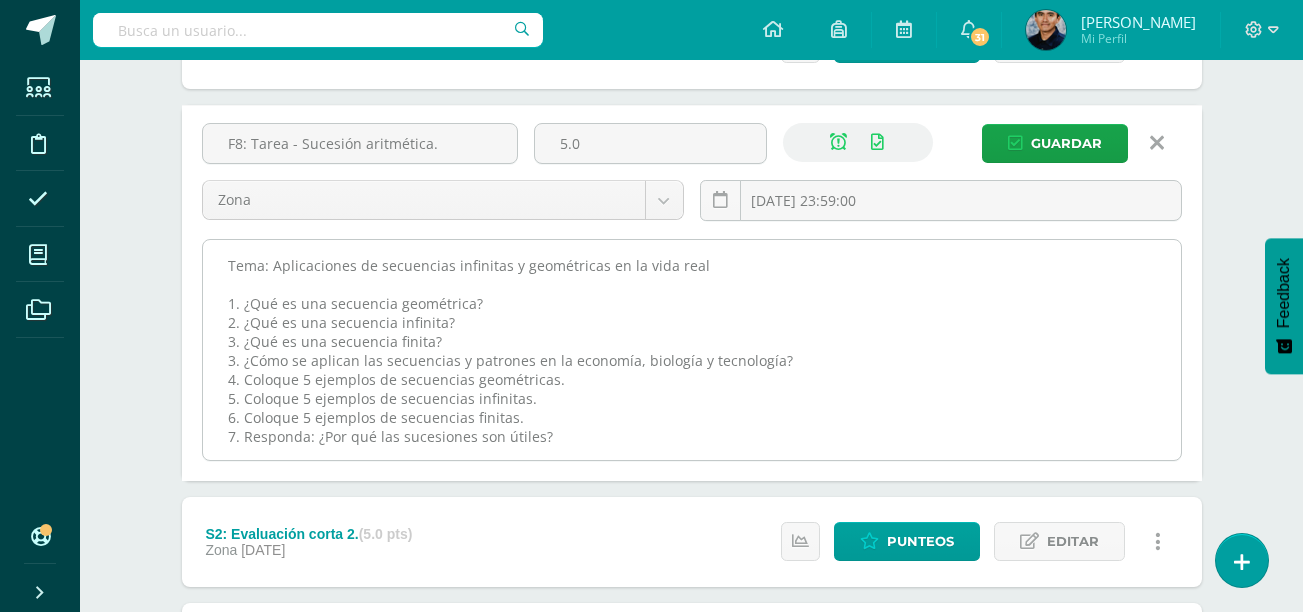 scroll, scrollTop: 38, scrollLeft: 0, axis: vertical 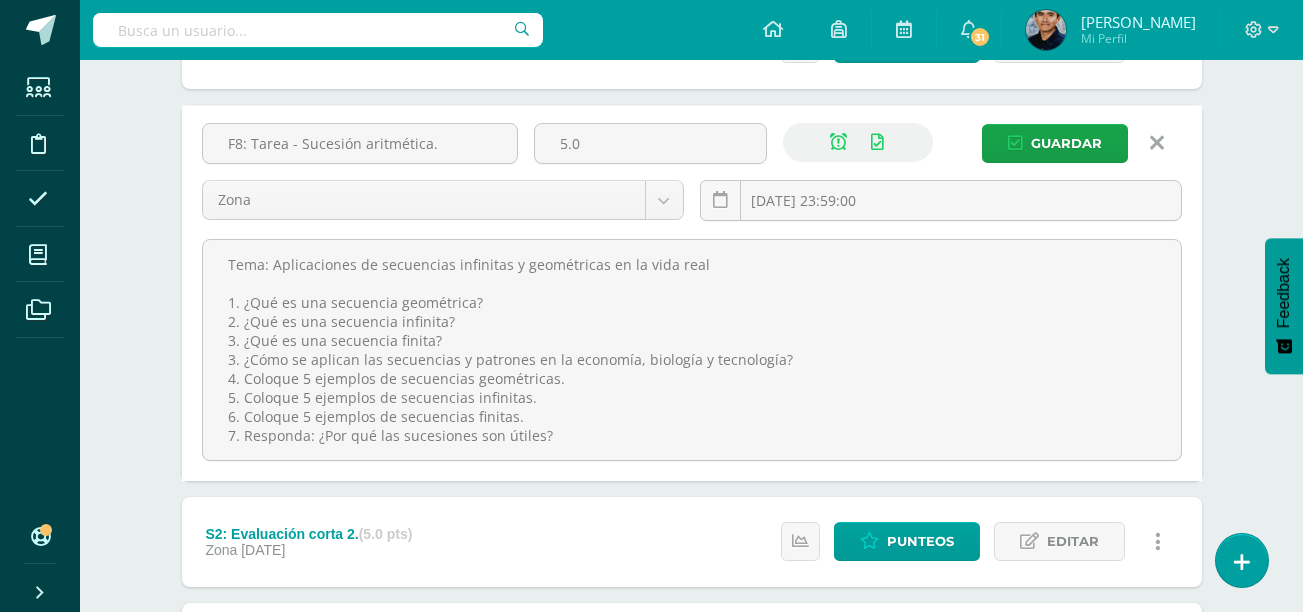 click at bounding box center [1157, 143] 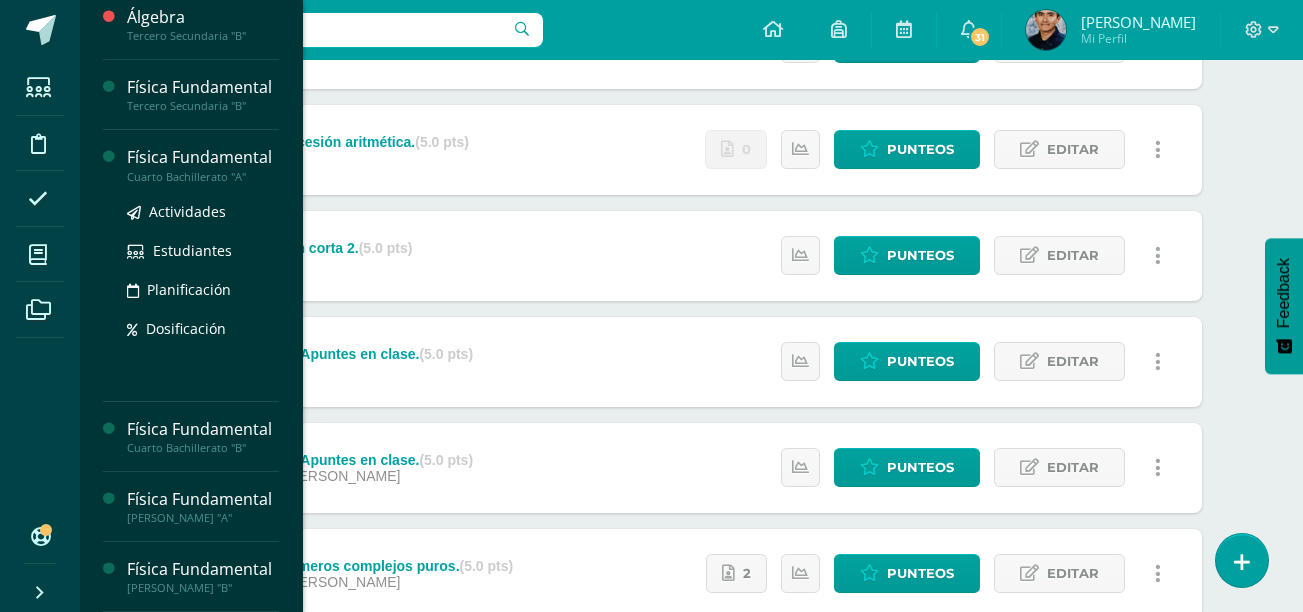 scroll, scrollTop: 289, scrollLeft: 0, axis: vertical 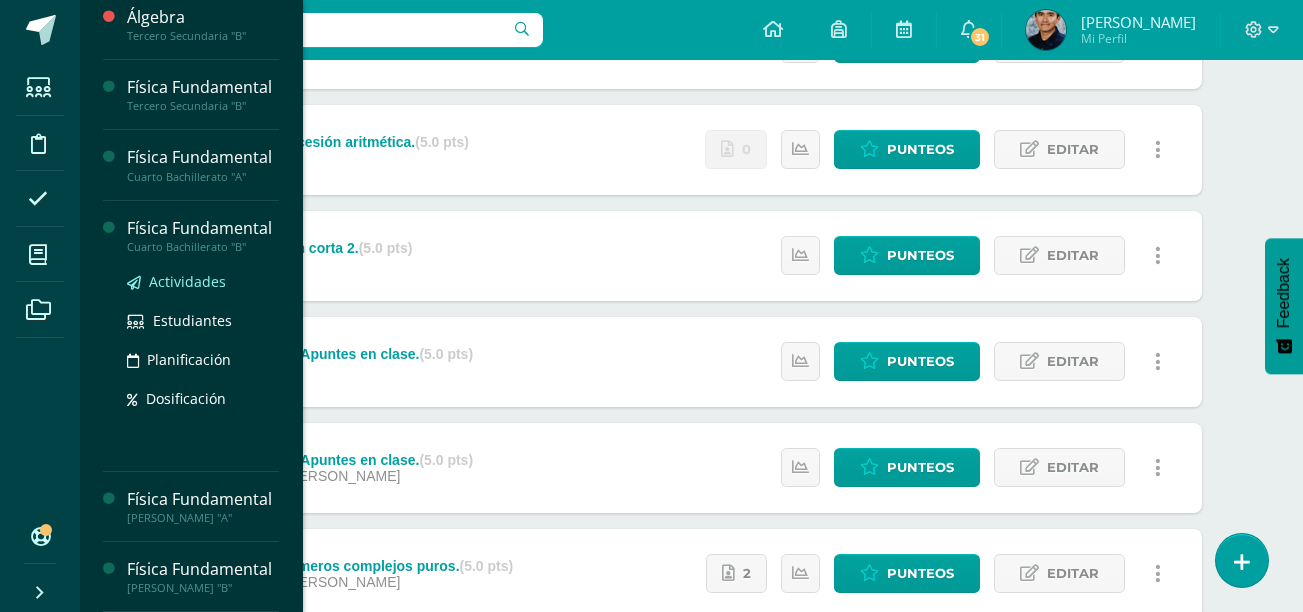 click on "Actividades" at bounding box center [187, 281] 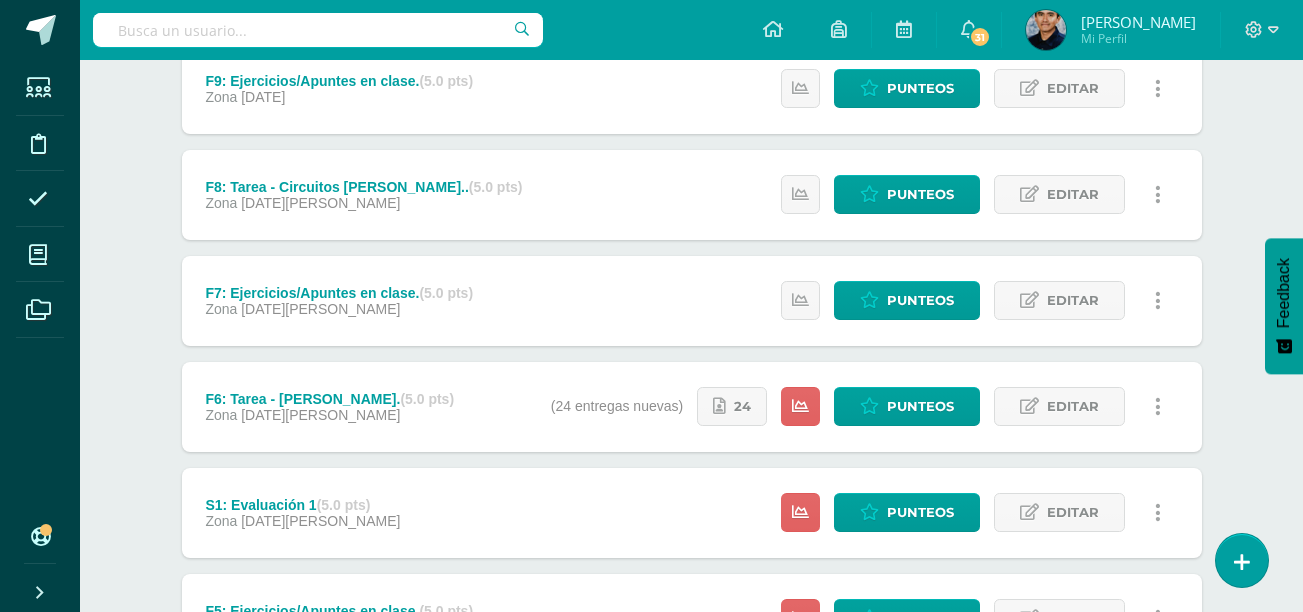 scroll, scrollTop: 589, scrollLeft: 0, axis: vertical 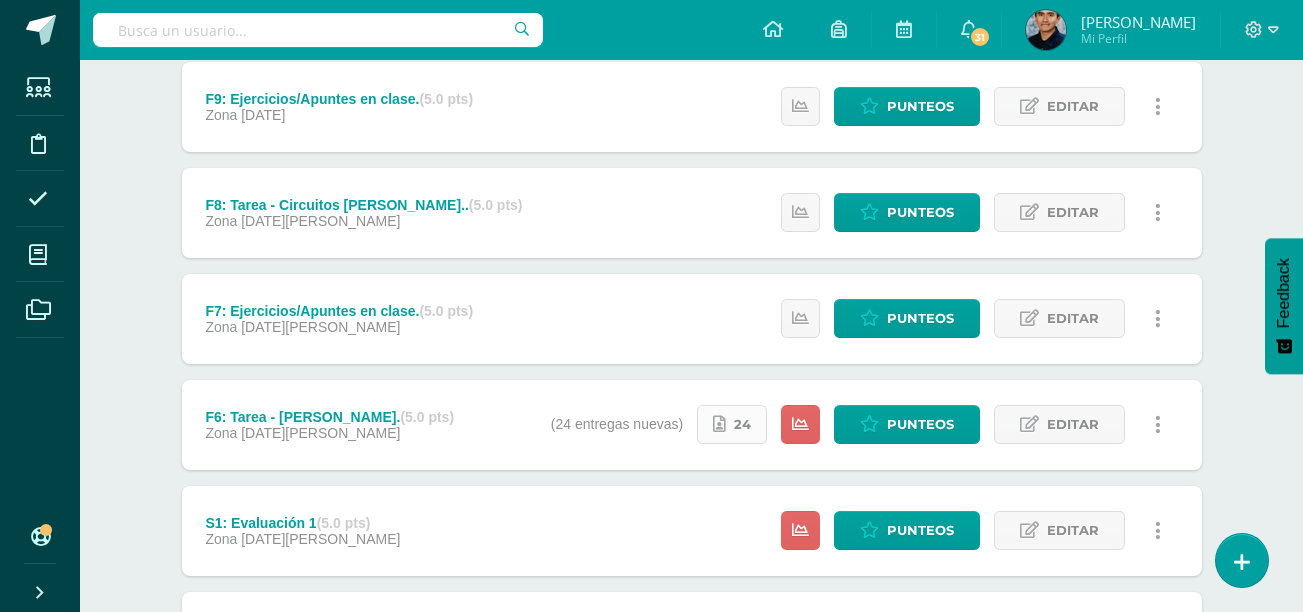 click on "24" at bounding box center (742, 424) 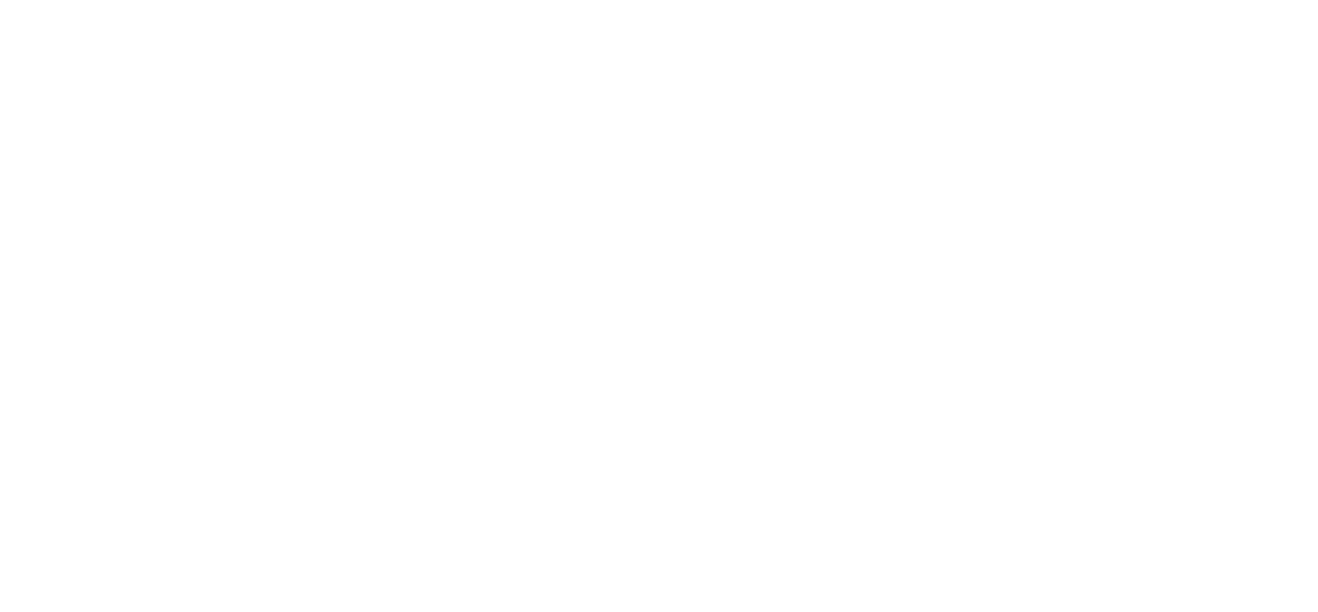 scroll, scrollTop: 0, scrollLeft: 0, axis: both 